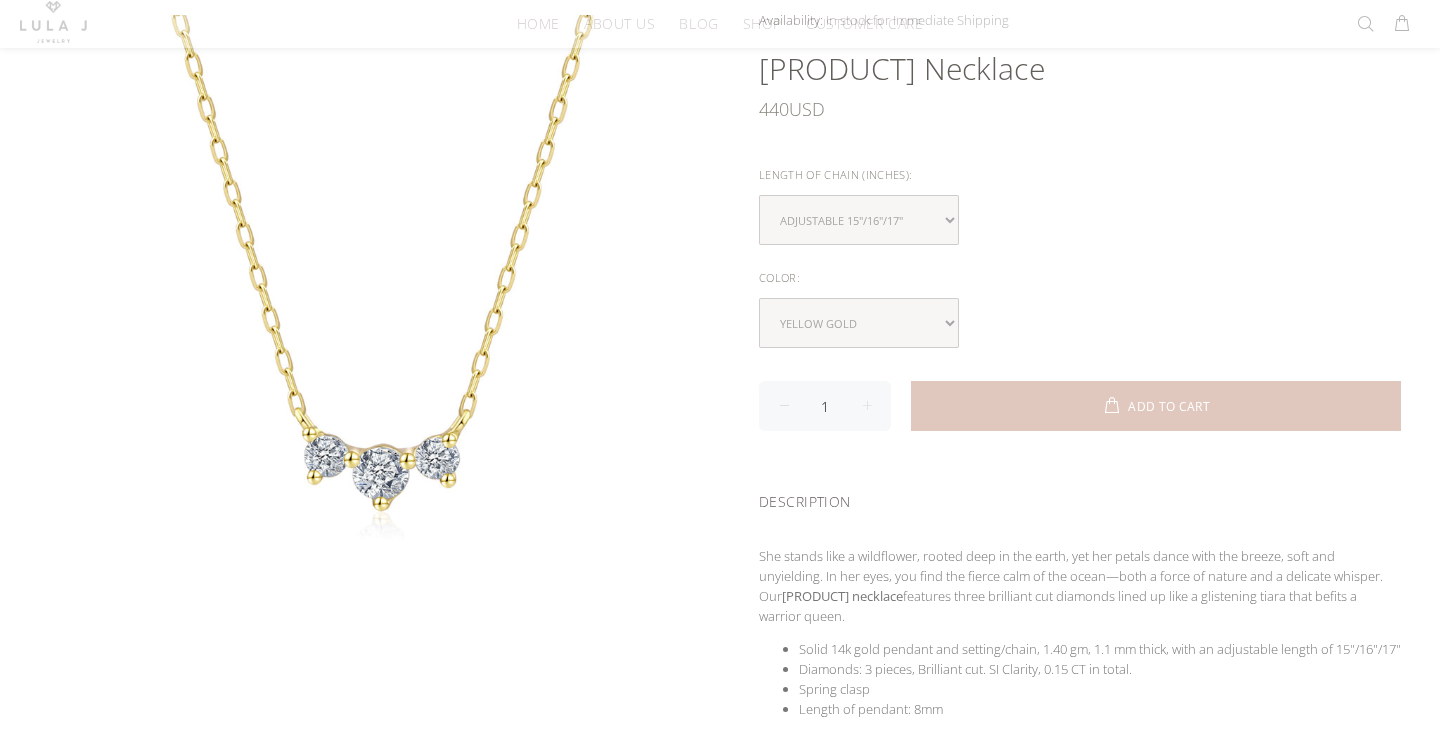 scroll, scrollTop: 591, scrollLeft: 0, axis: vertical 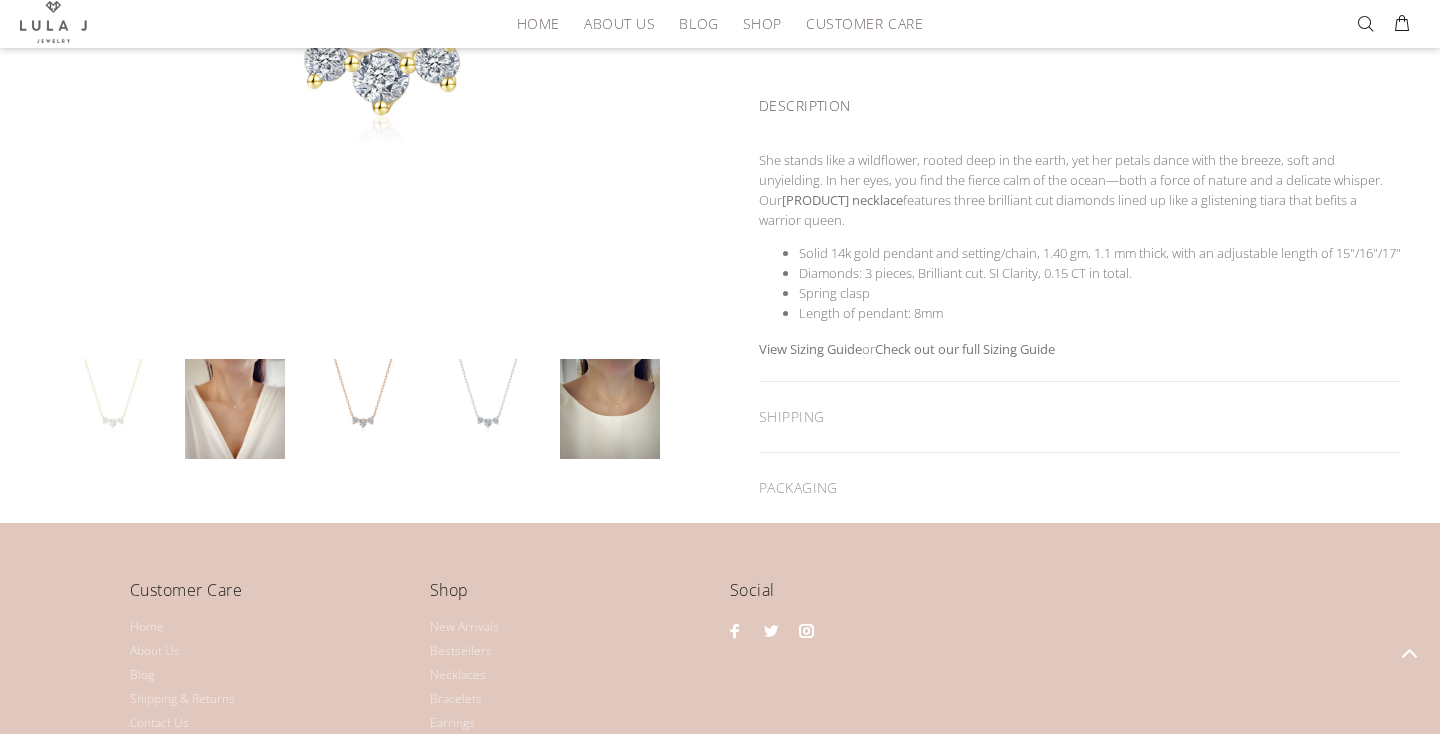 click at bounding box center (360, 409) 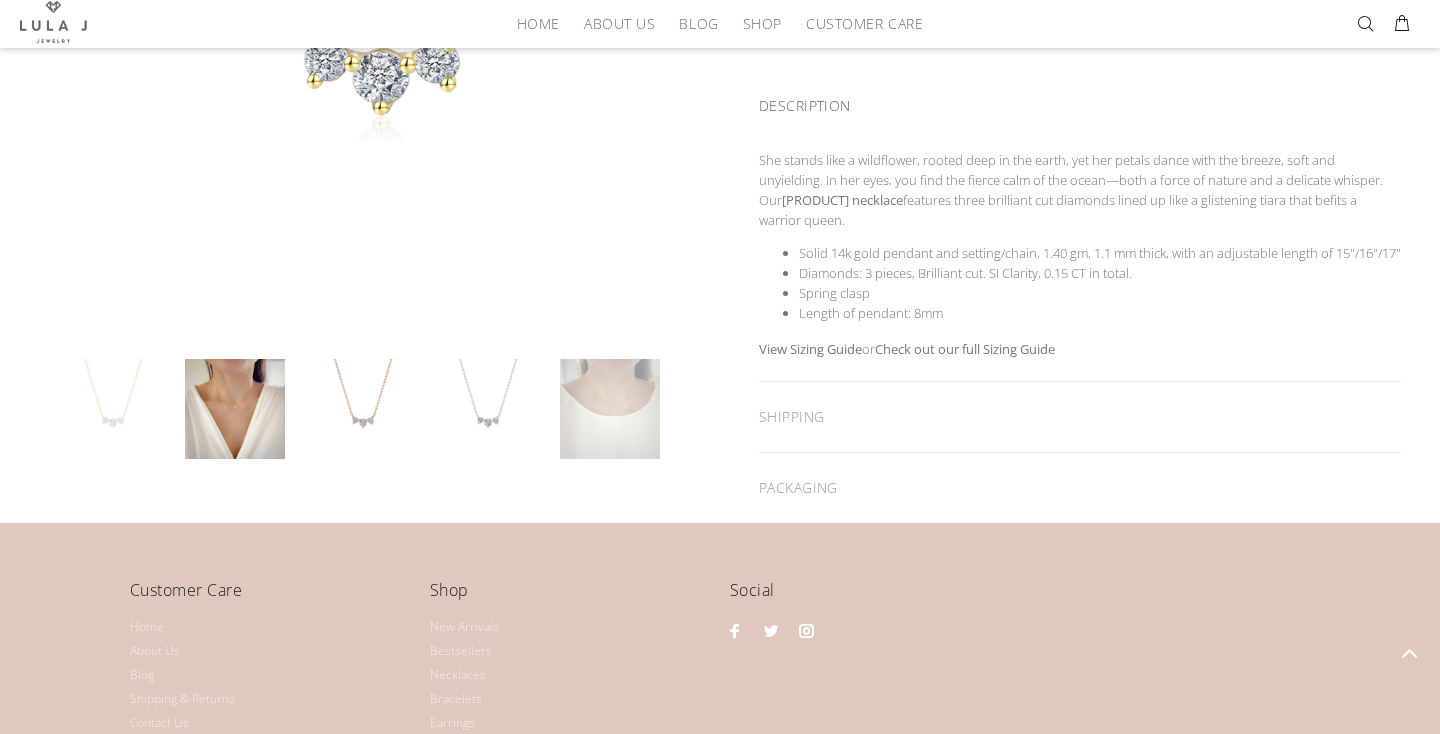 click at bounding box center [610, 409] 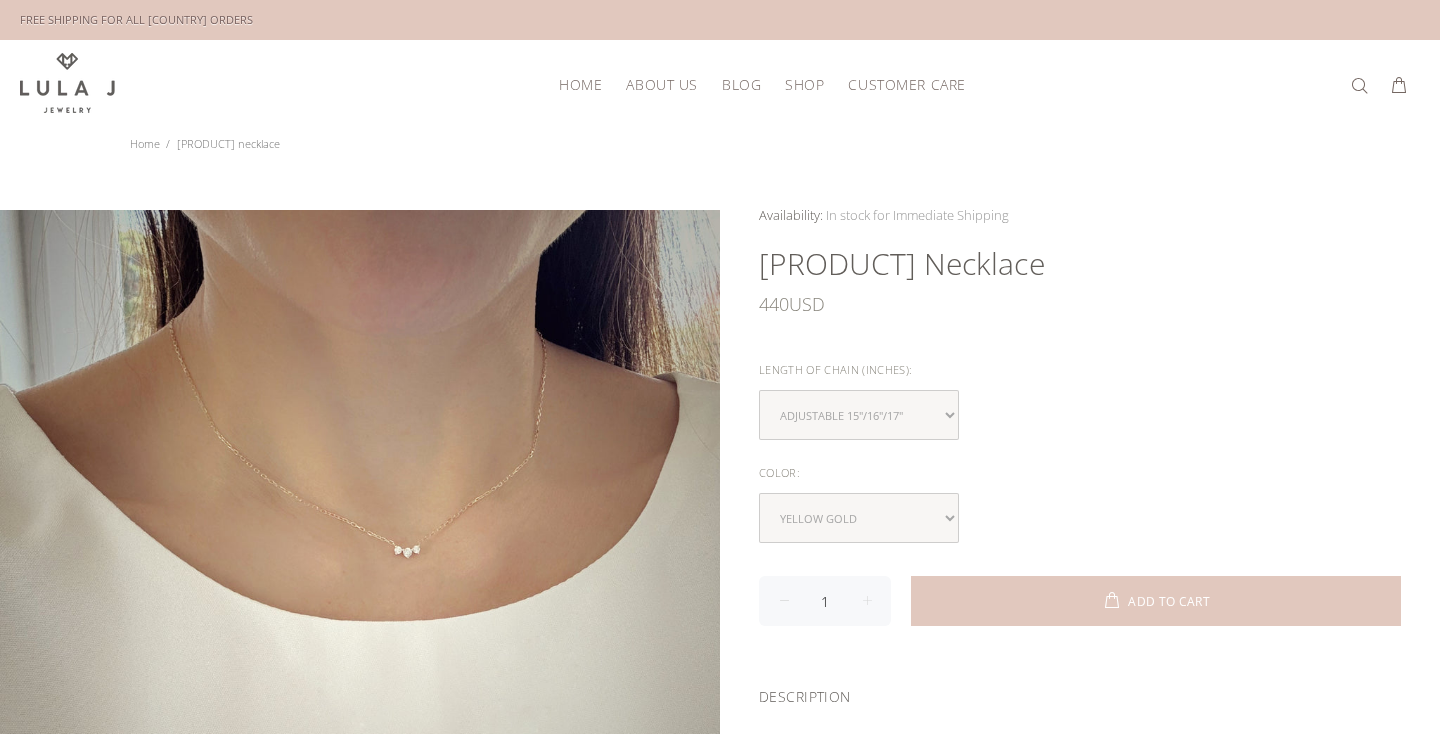 scroll, scrollTop: 0, scrollLeft: 0, axis: both 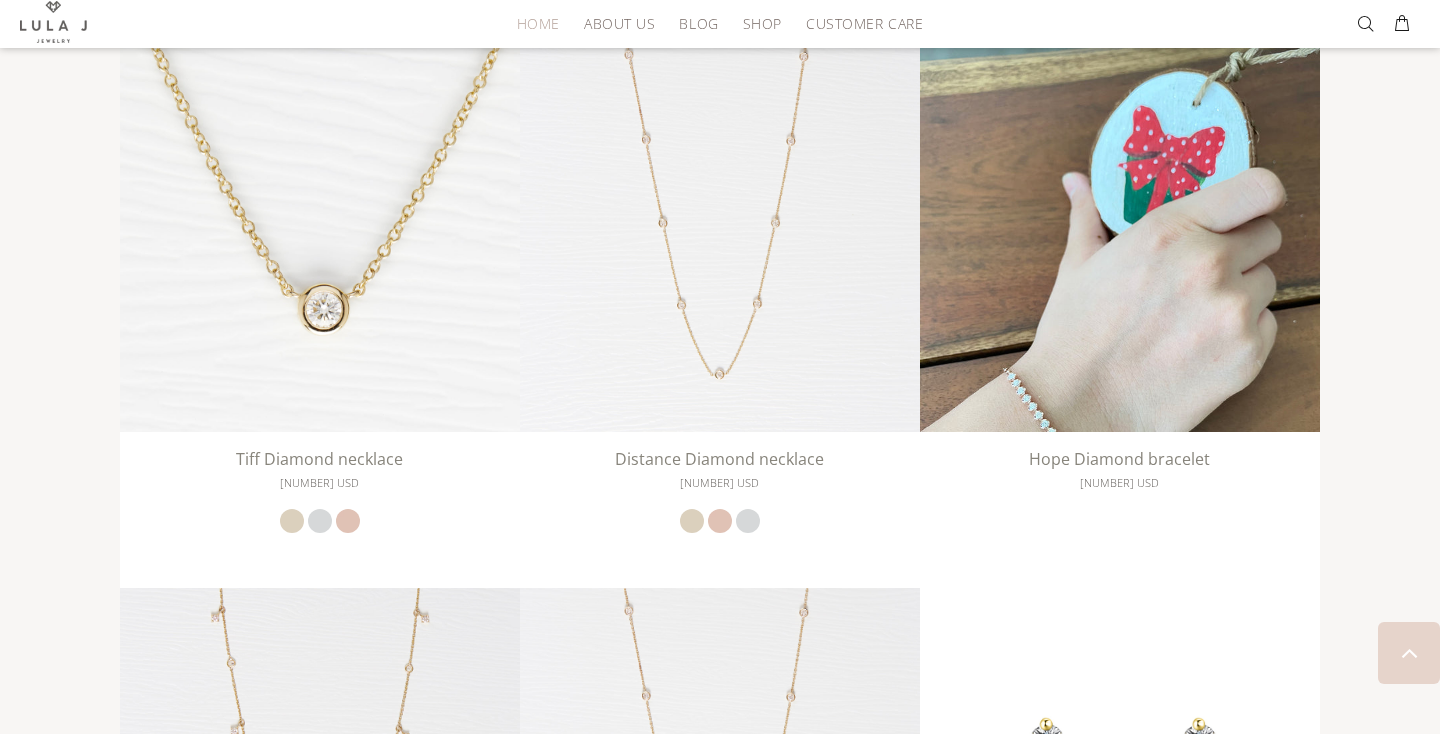 click at bounding box center [1120, 298] 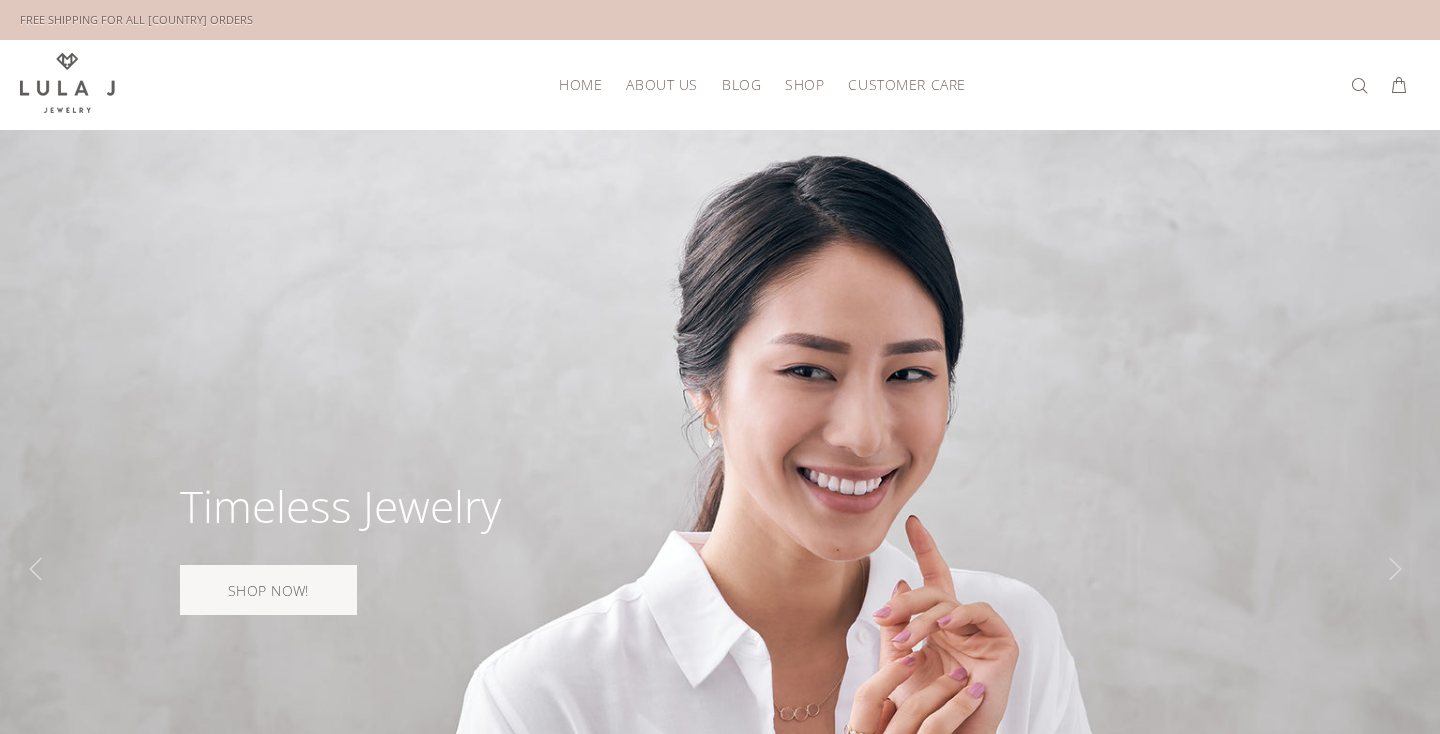 scroll, scrollTop: 0, scrollLeft: 0, axis: both 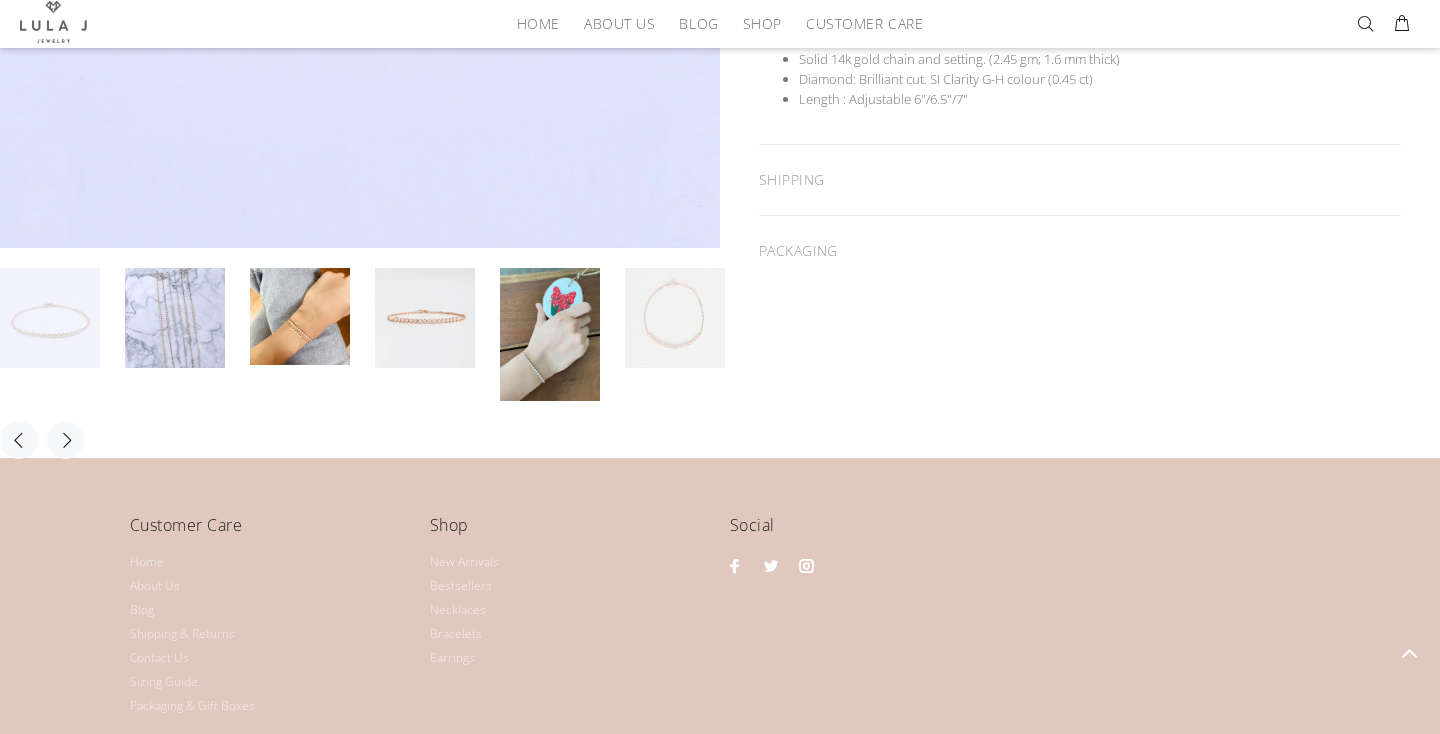 click at bounding box center (425, 318) 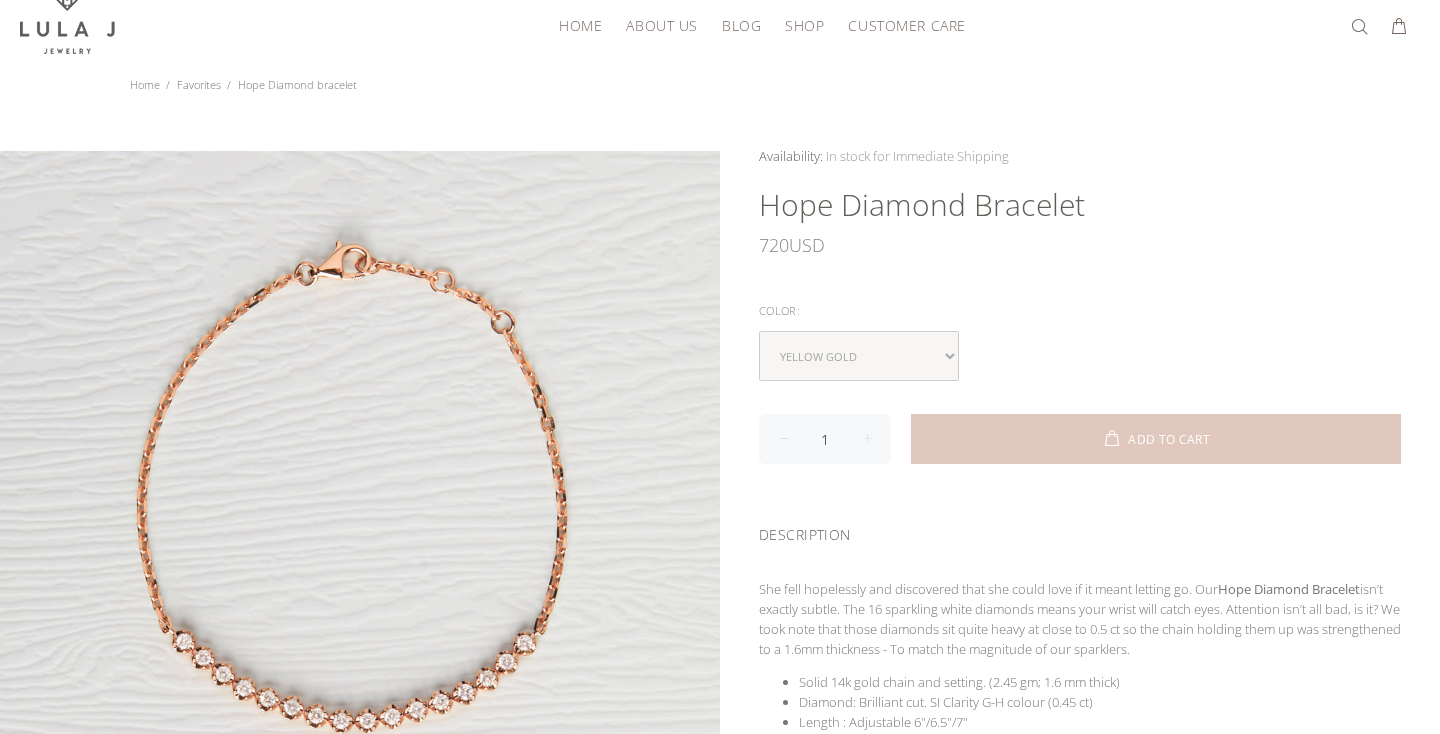 scroll, scrollTop: 34, scrollLeft: 0, axis: vertical 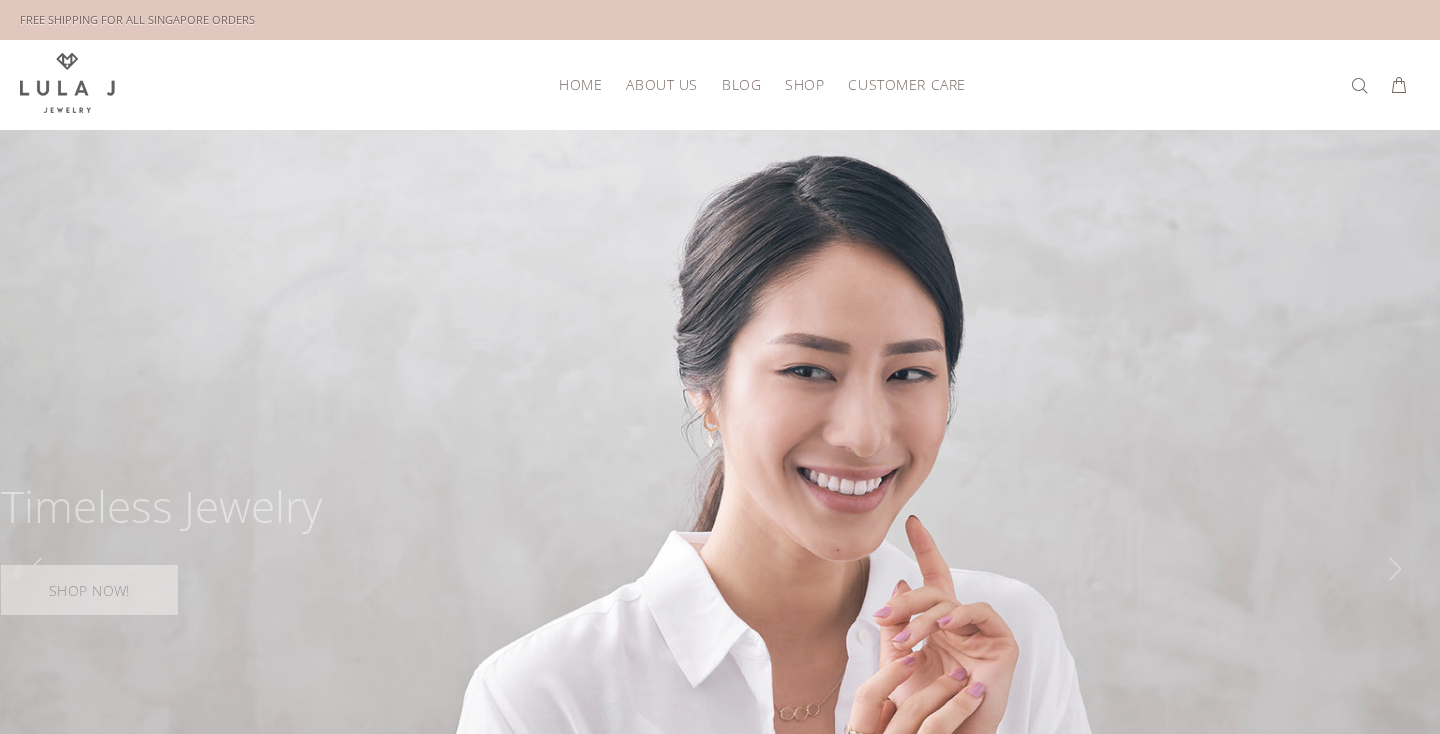 click on "About Us" at bounding box center [661, 84] 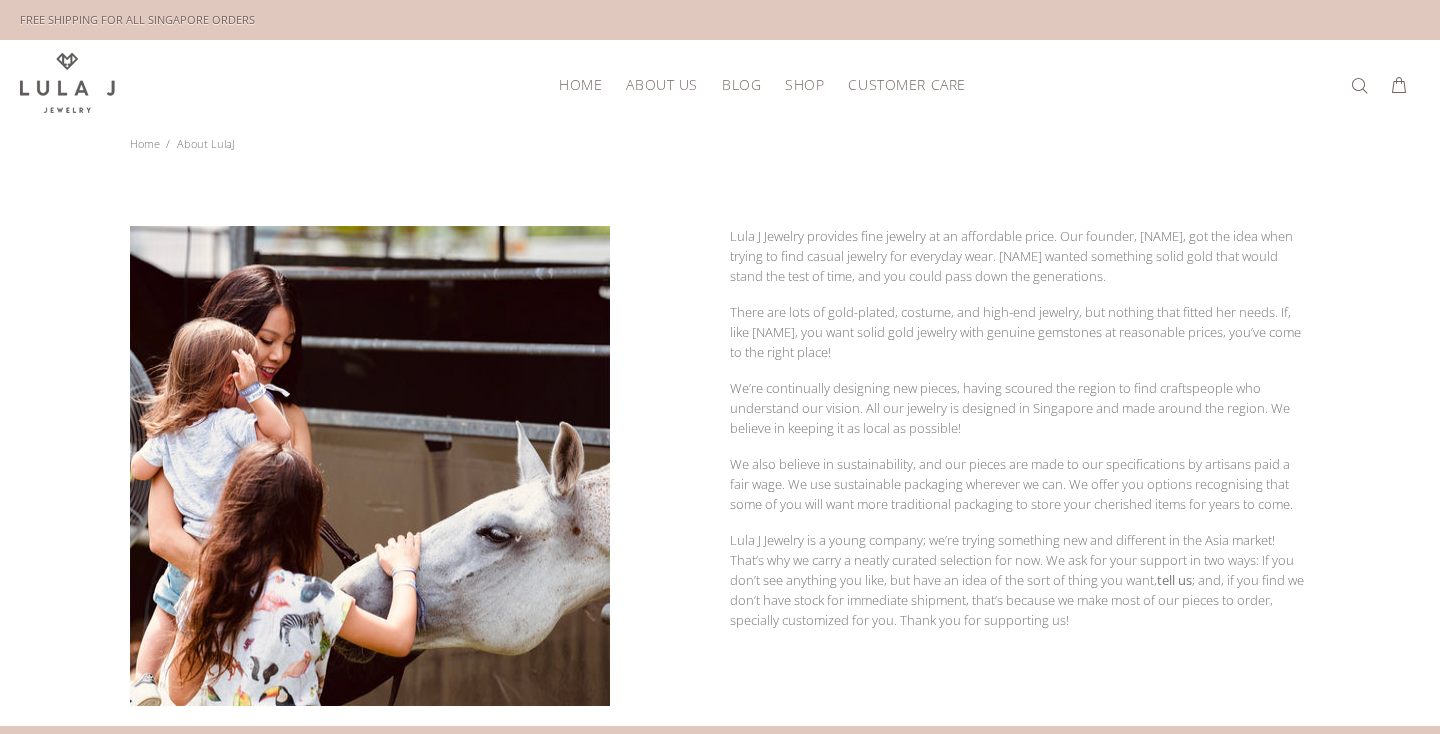 scroll, scrollTop: 0, scrollLeft: 0, axis: both 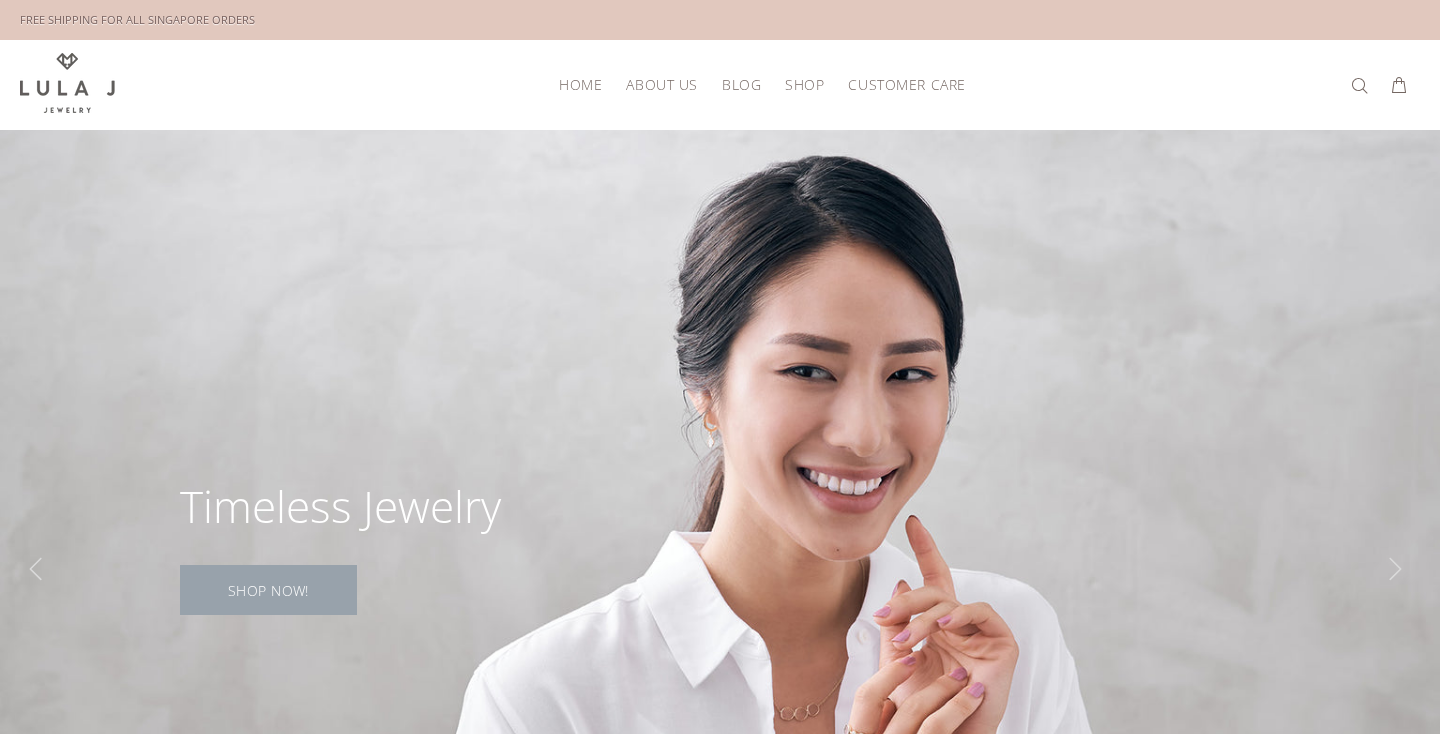 click on "SHOP NOW!" at bounding box center (268, 590) 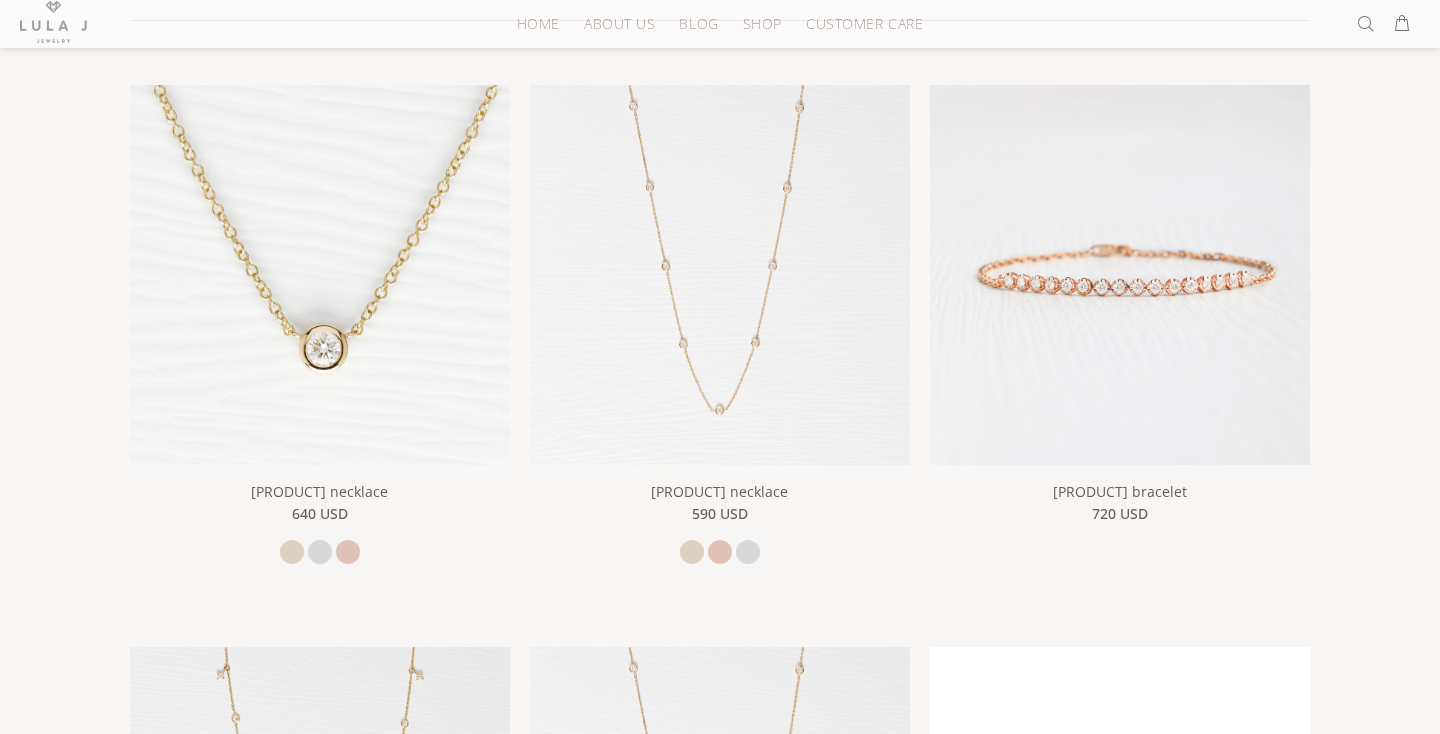 scroll, scrollTop: 262, scrollLeft: 0, axis: vertical 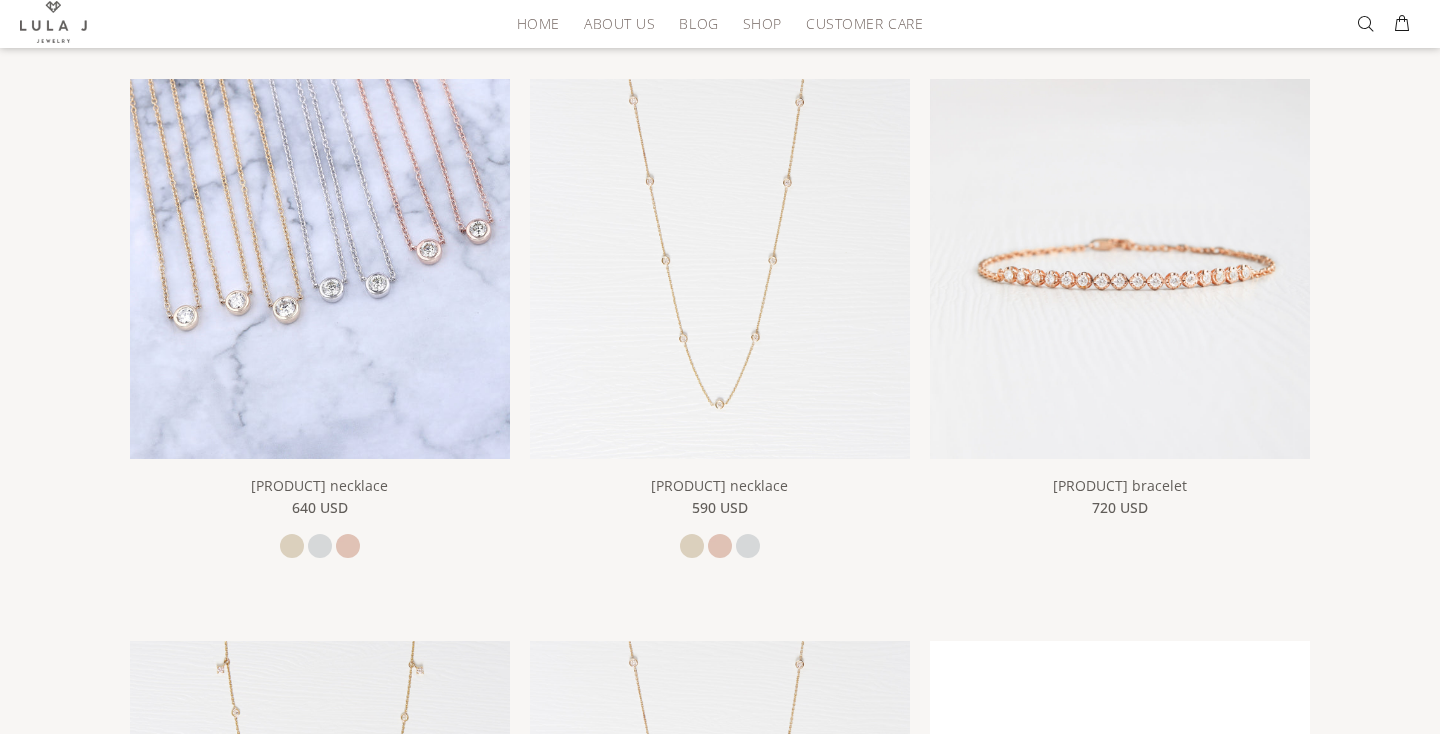 click at bounding box center (320, 269) 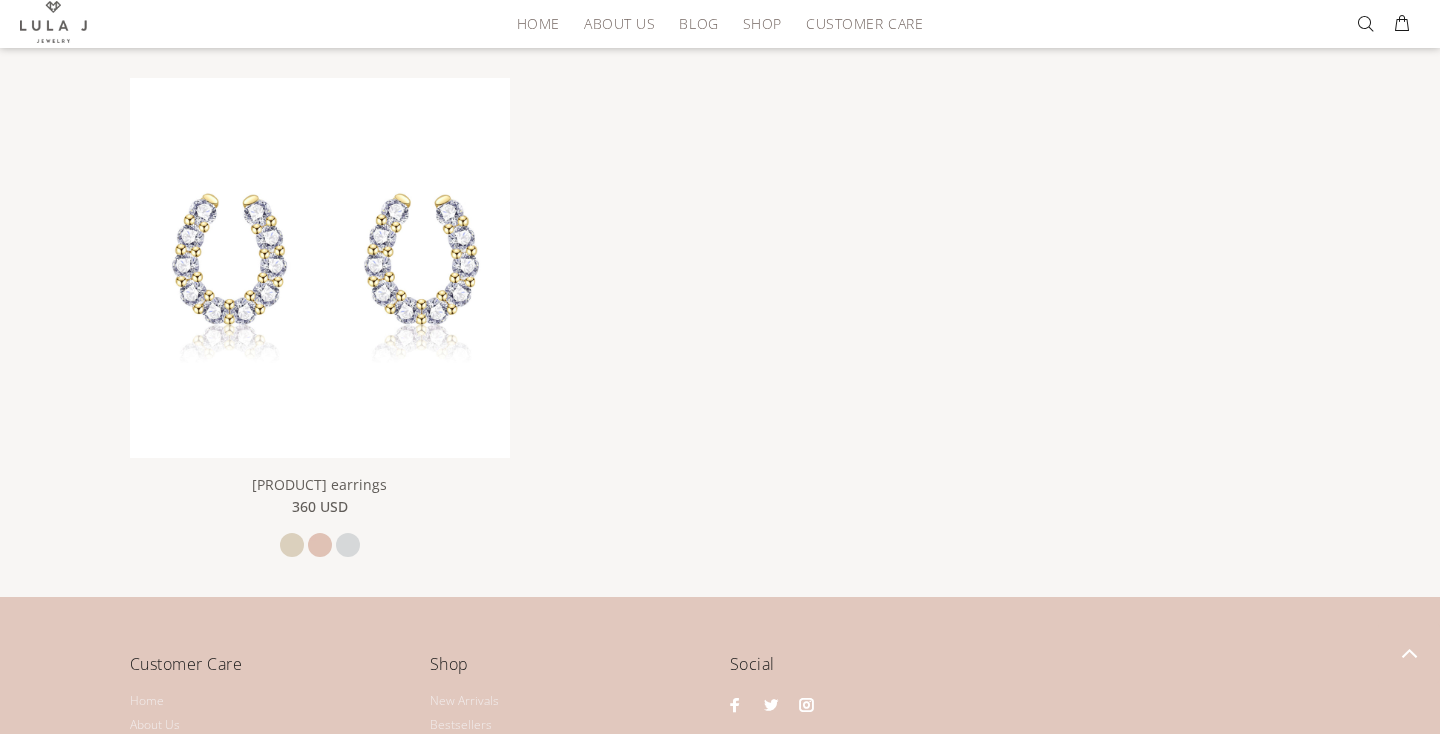 scroll, scrollTop: 1385, scrollLeft: 0, axis: vertical 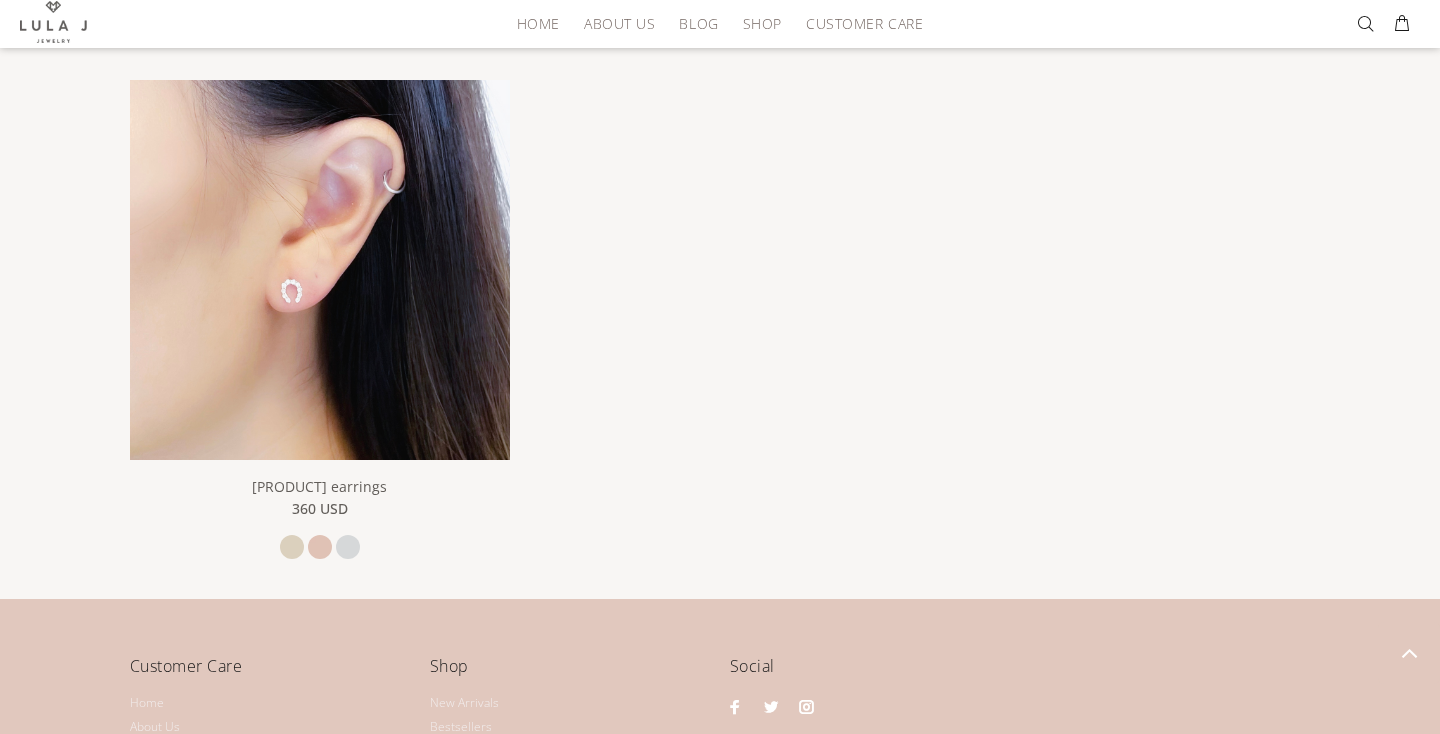 click at bounding box center (320, 270) 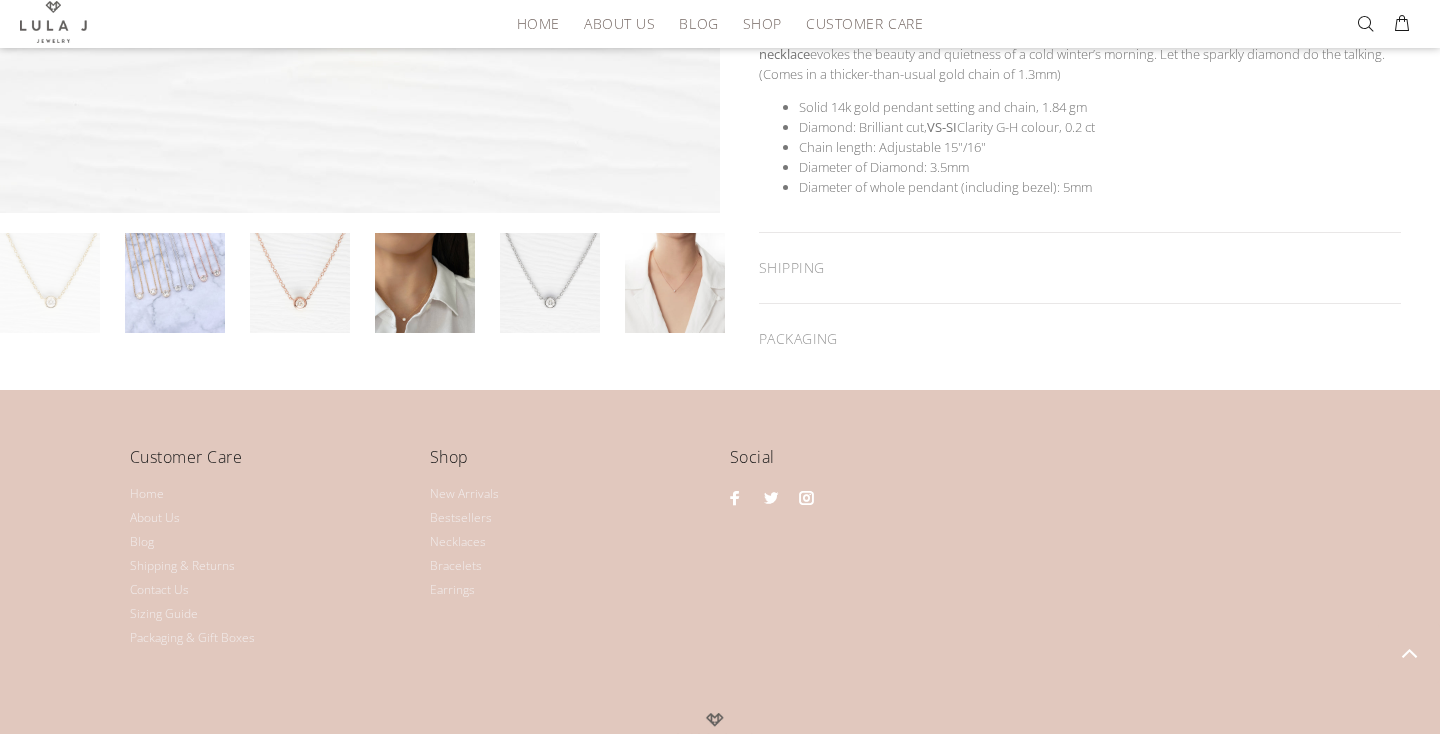 scroll, scrollTop: 717, scrollLeft: 0, axis: vertical 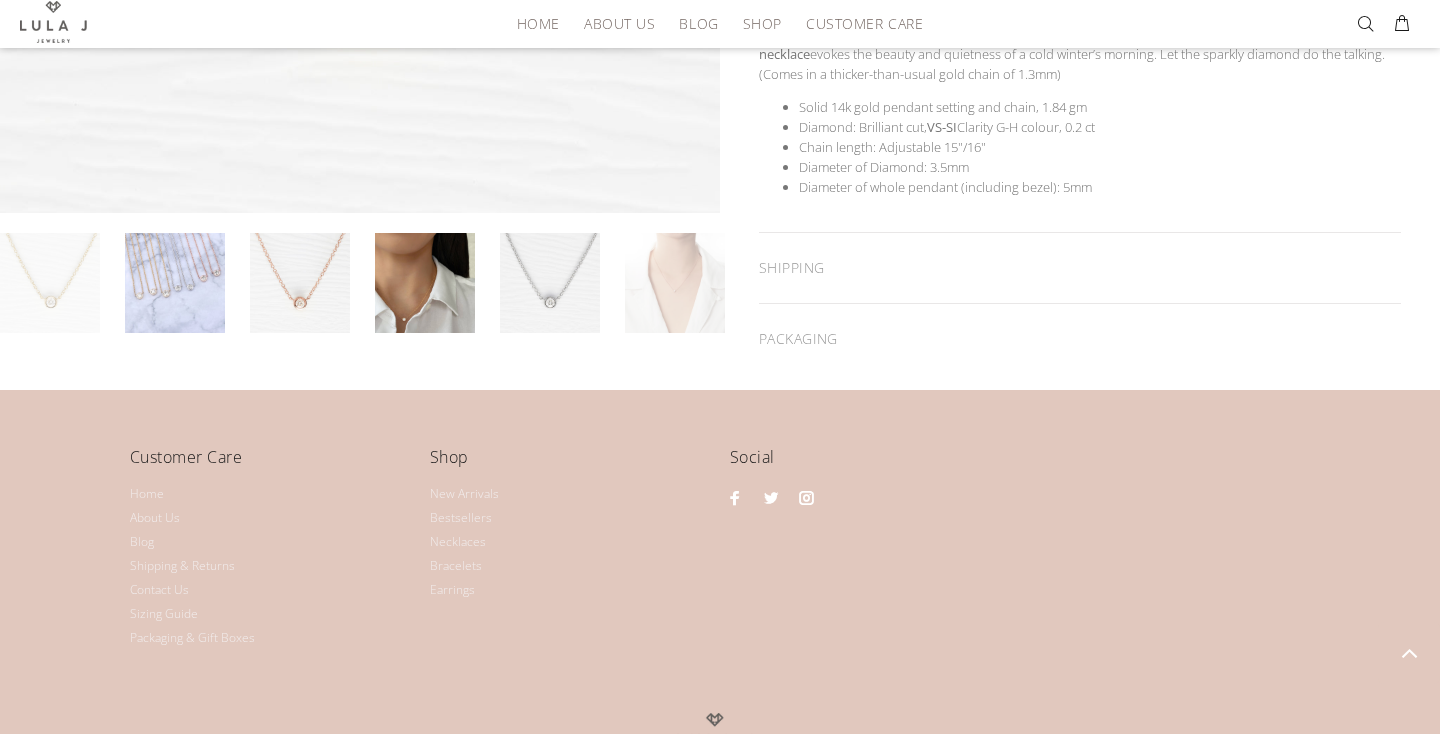 click at bounding box center (675, 283) 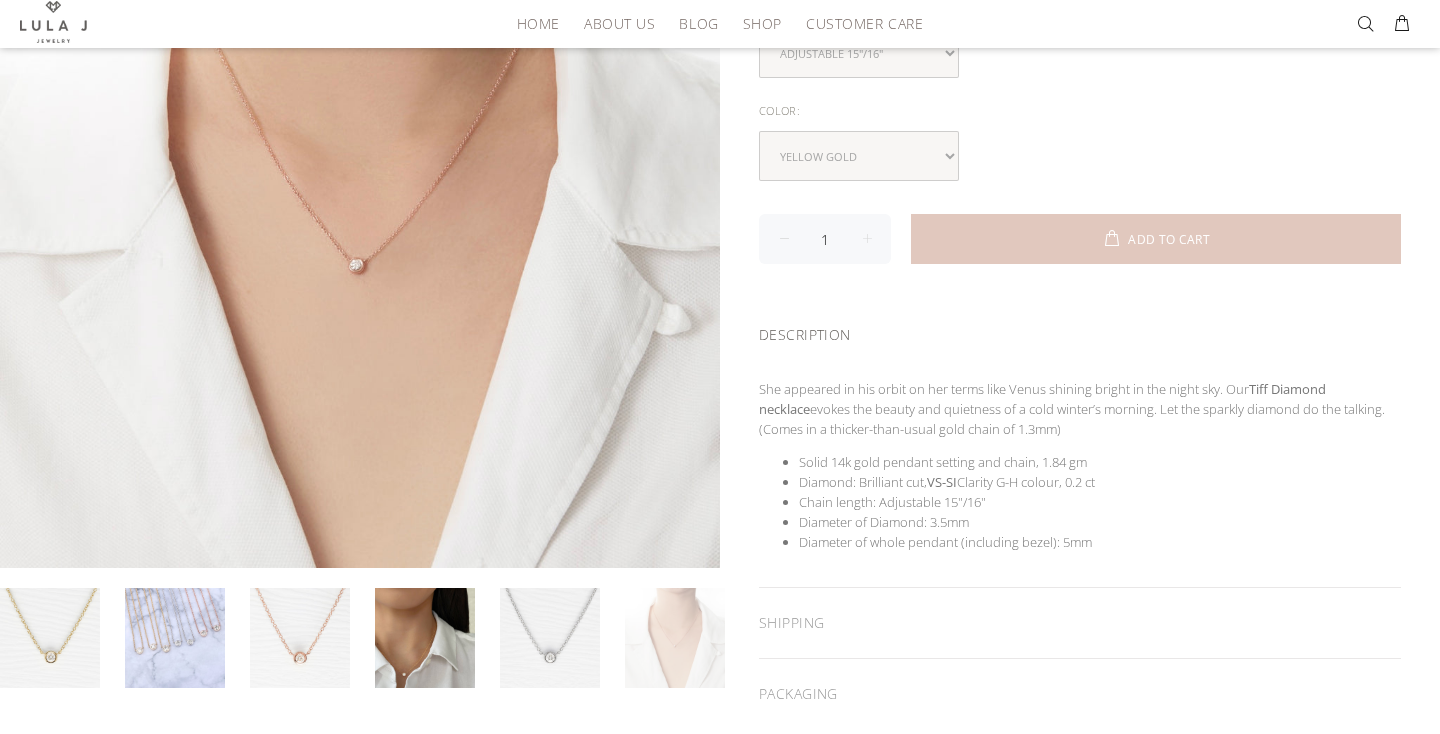 scroll, scrollTop: 332, scrollLeft: 0, axis: vertical 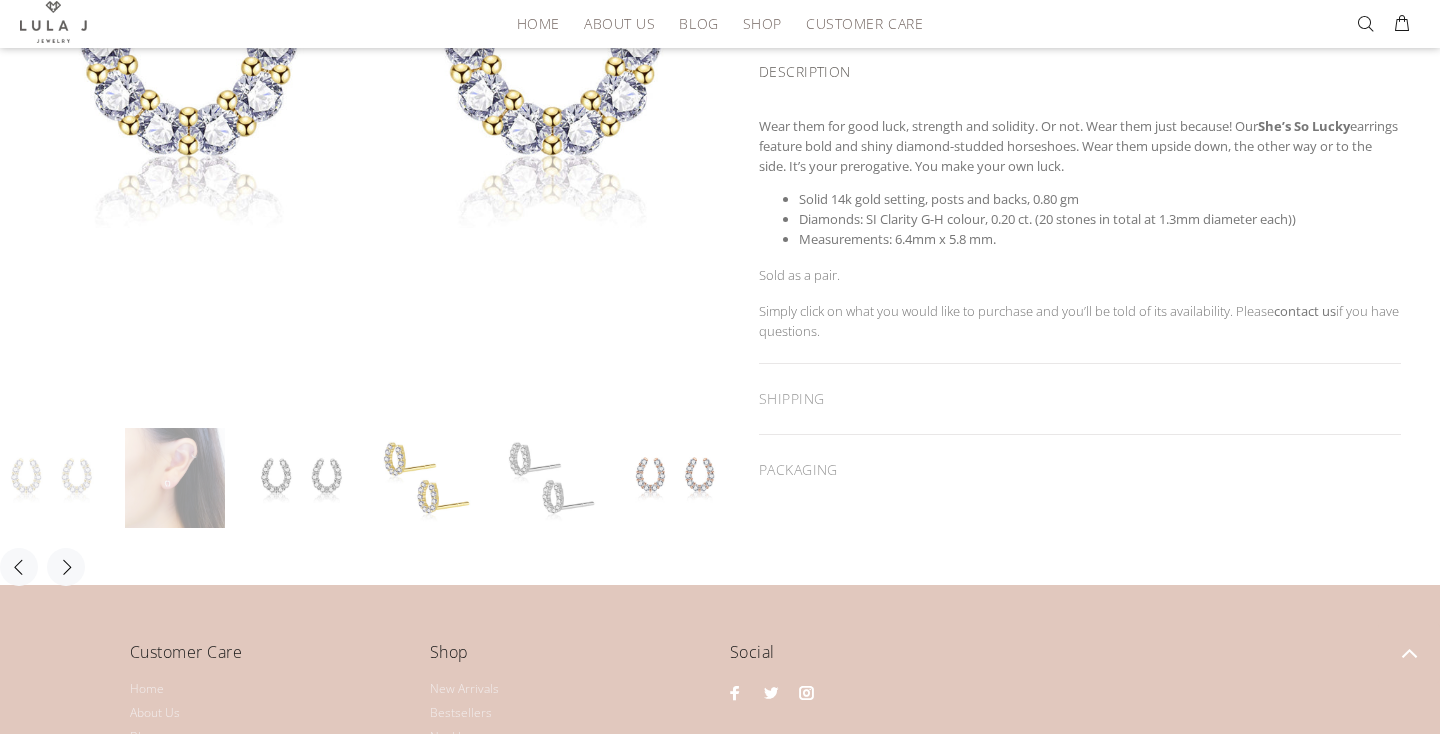 click at bounding box center [175, 478] 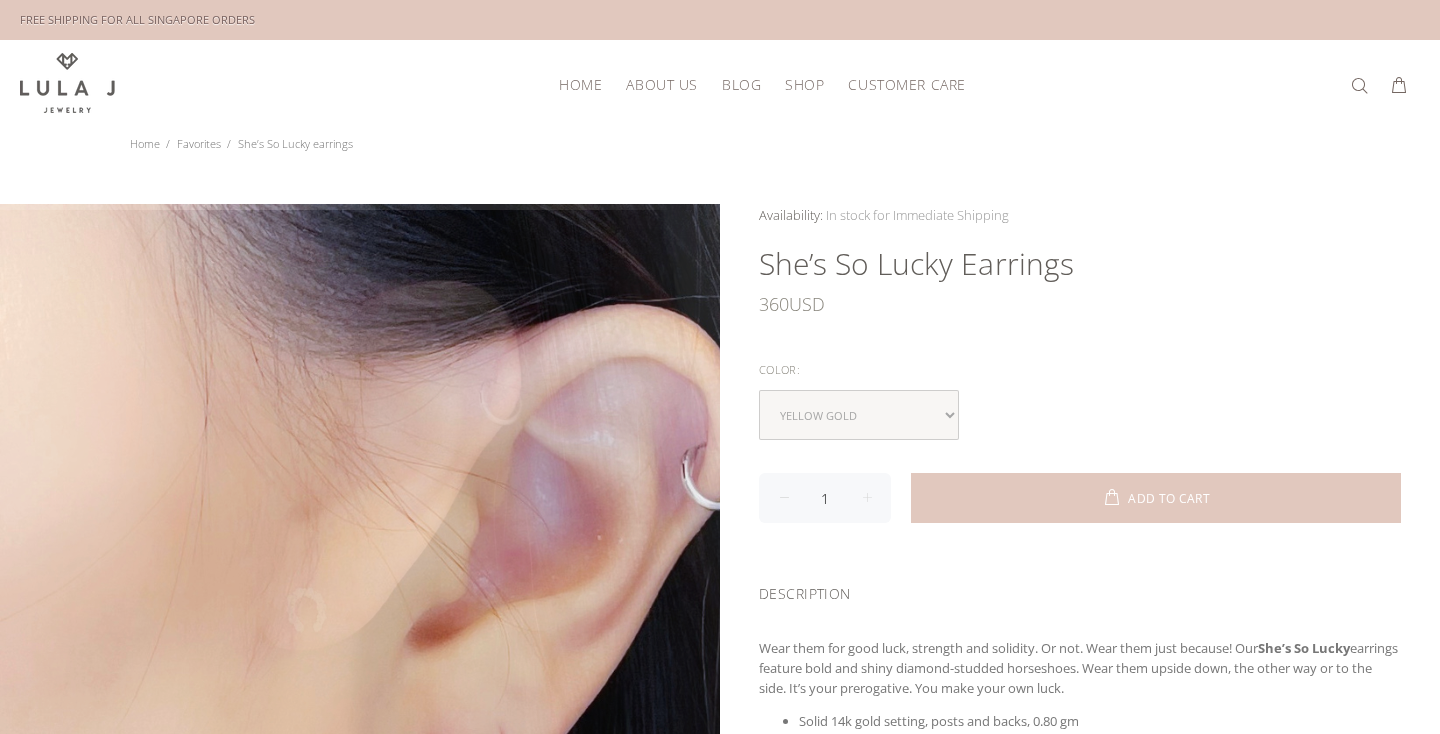 scroll, scrollTop: 0, scrollLeft: 0, axis: both 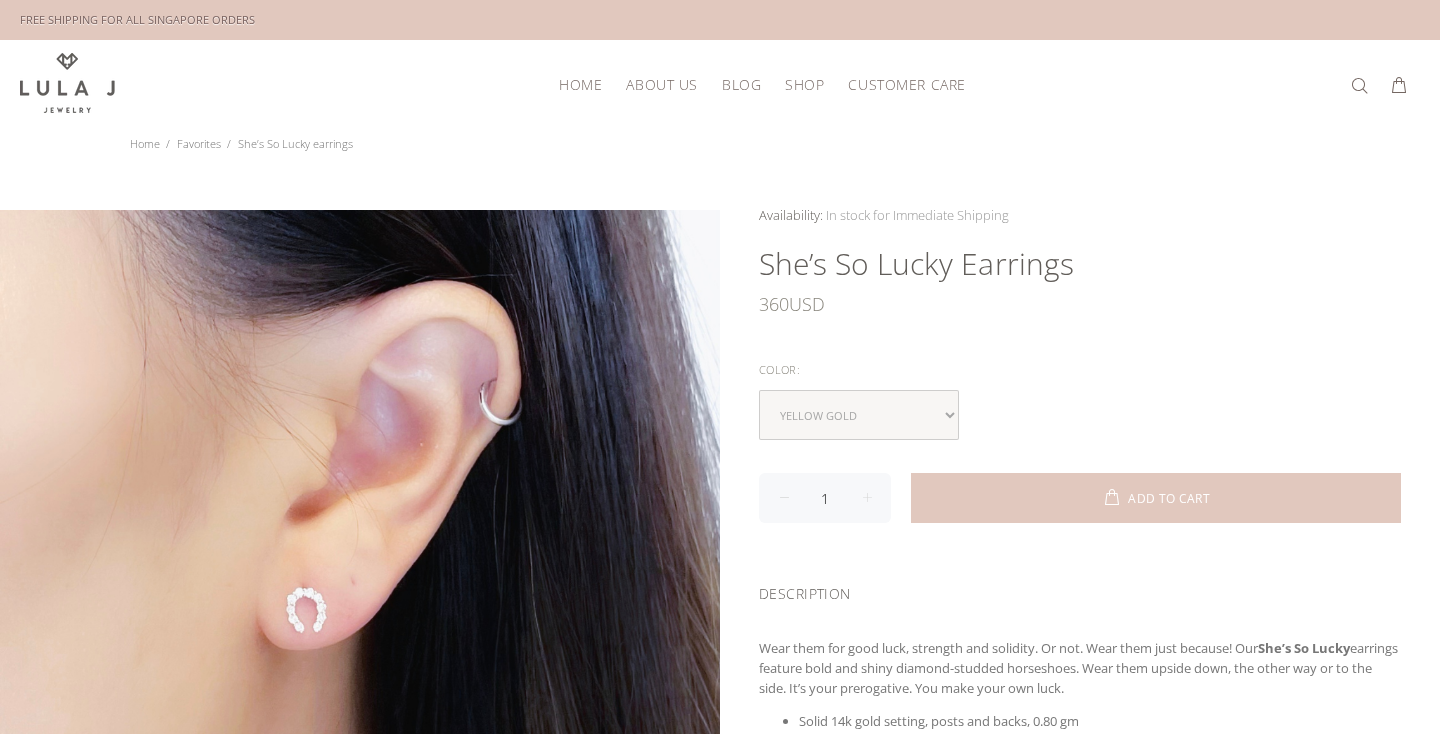 click on "HOME" at bounding box center [580, 84] 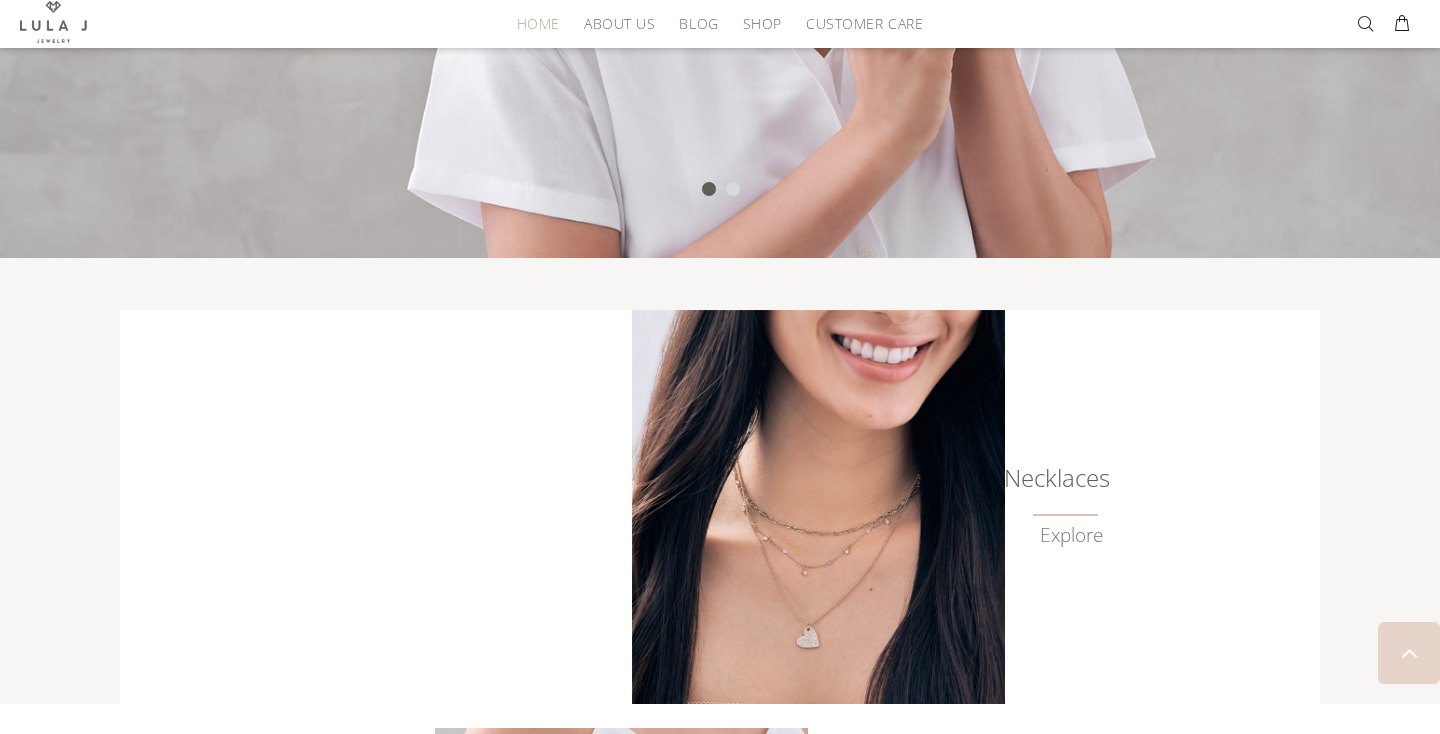 scroll, scrollTop: 749, scrollLeft: 0, axis: vertical 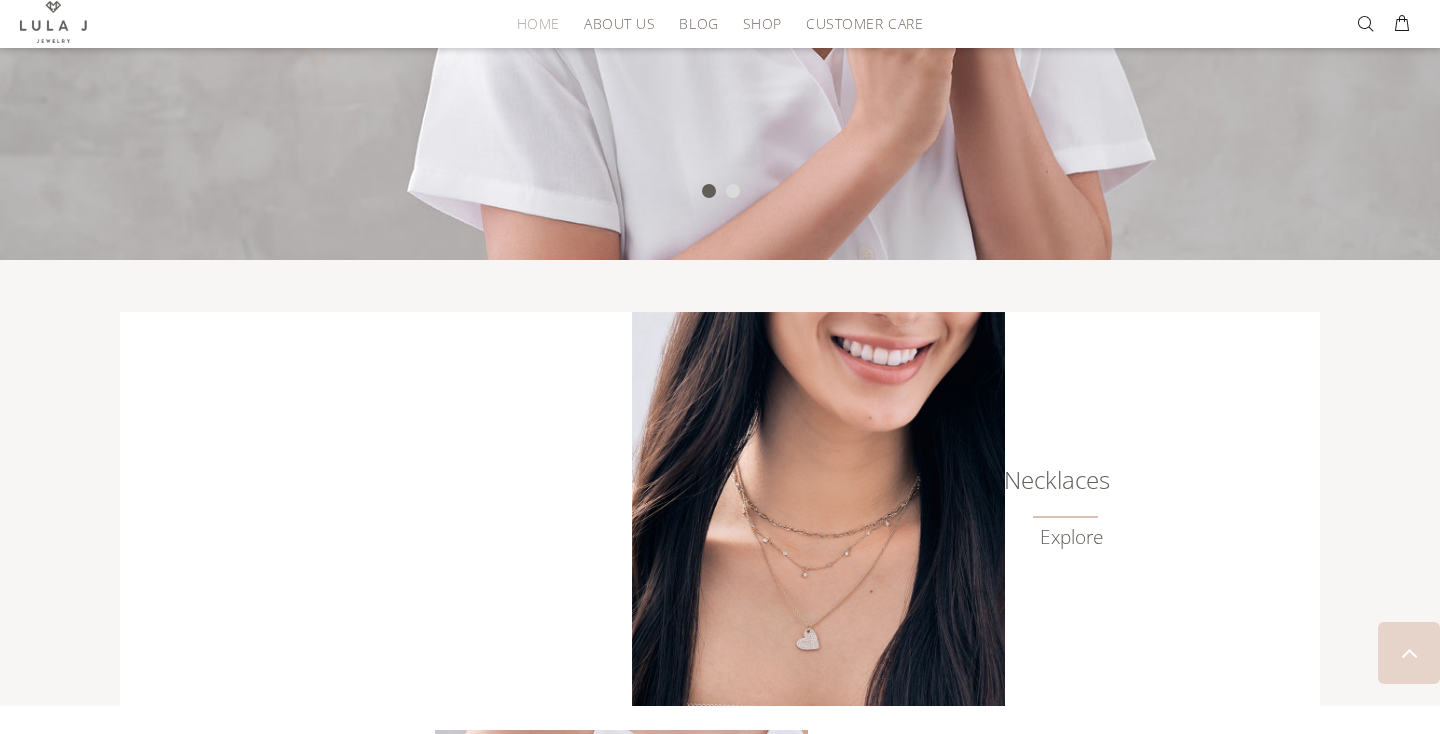 click on "Explore" at bounding box center (1071, 537) 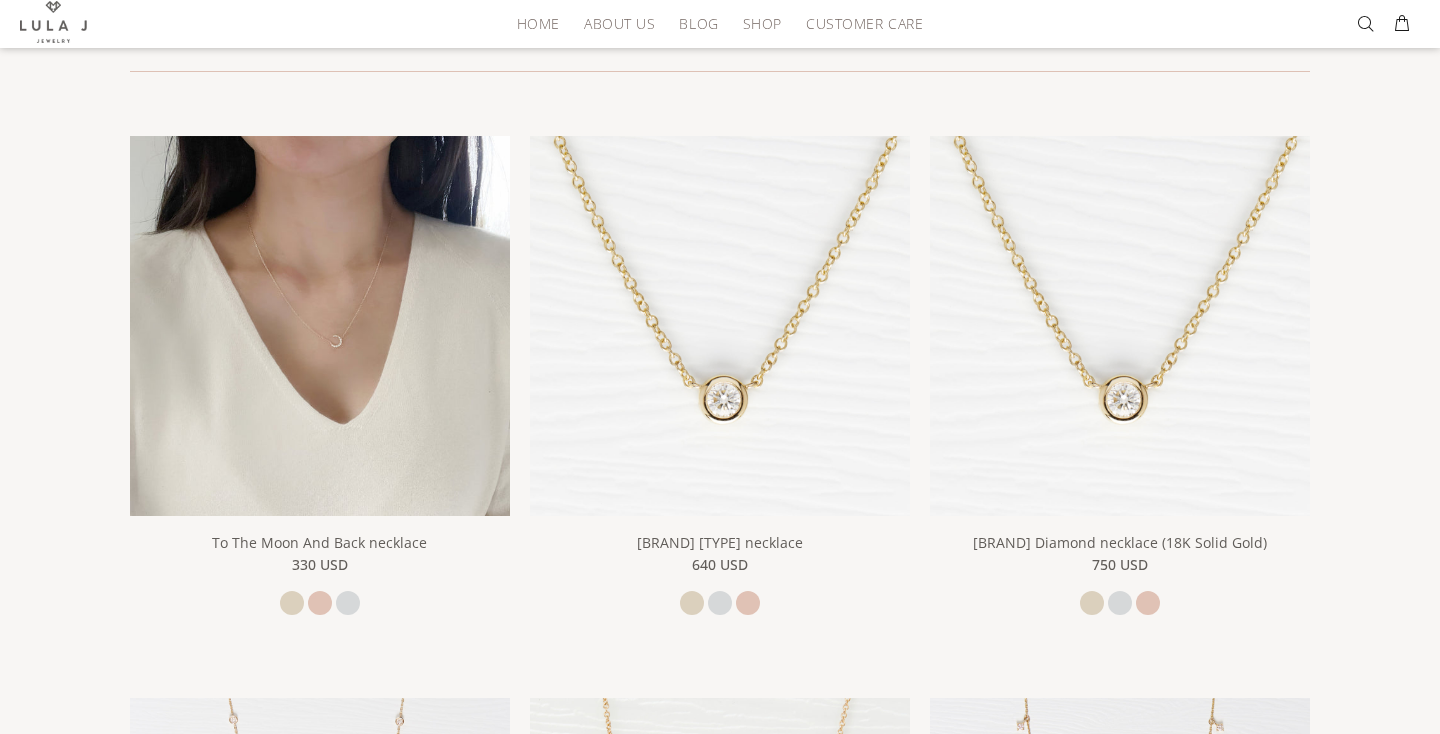 scroll, scrollTop: 385, scrollLeft: 0, axis: vertical 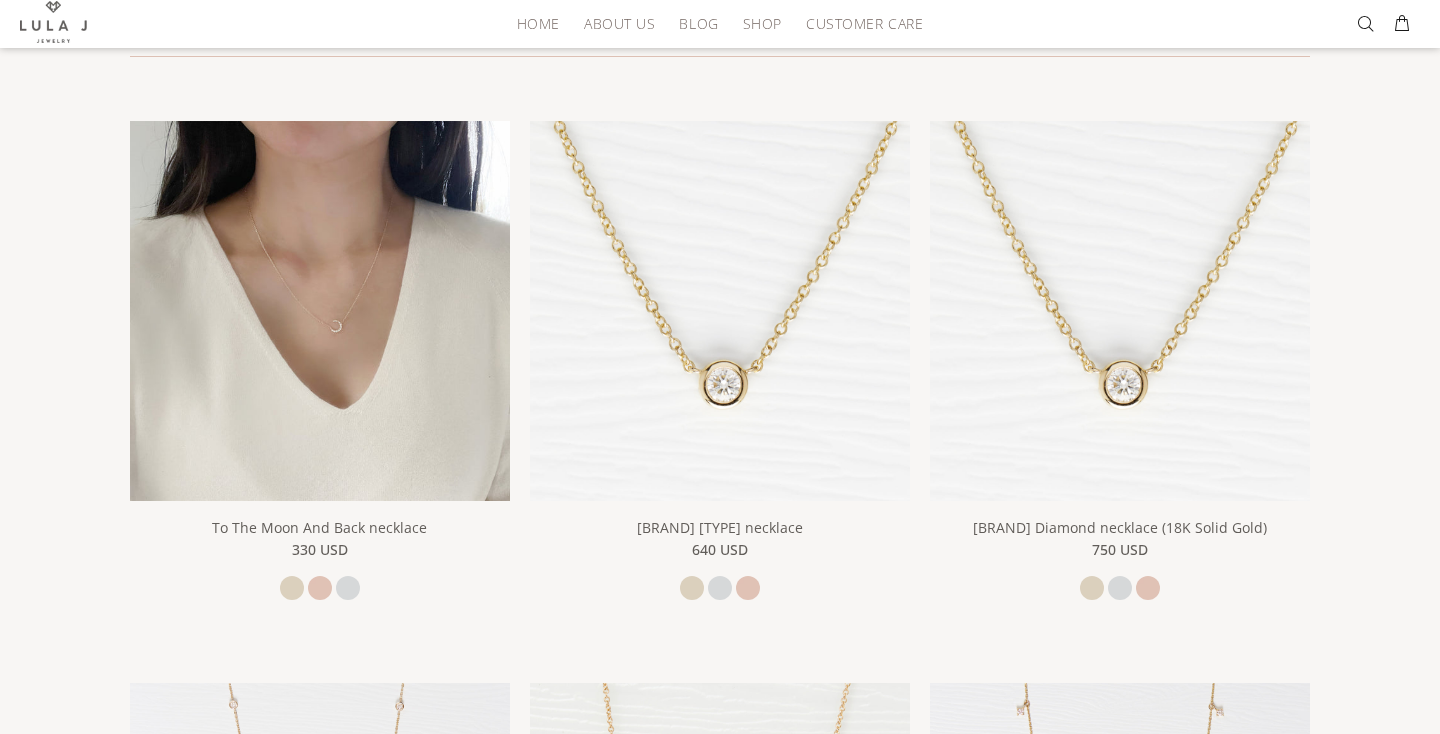 click at bounding box center (320, 311) 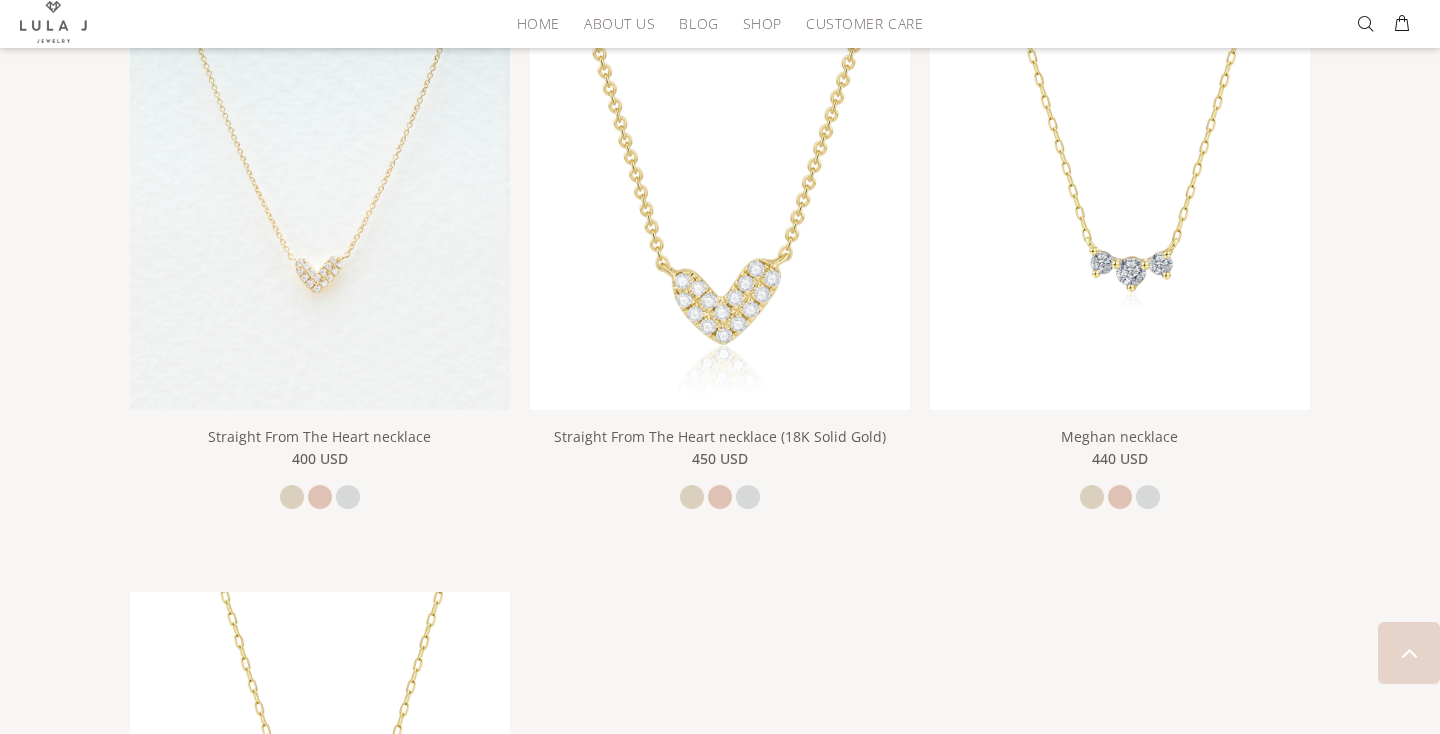 scroll, scrollTop: 1888, scrollLeft: 0, axis: vertical 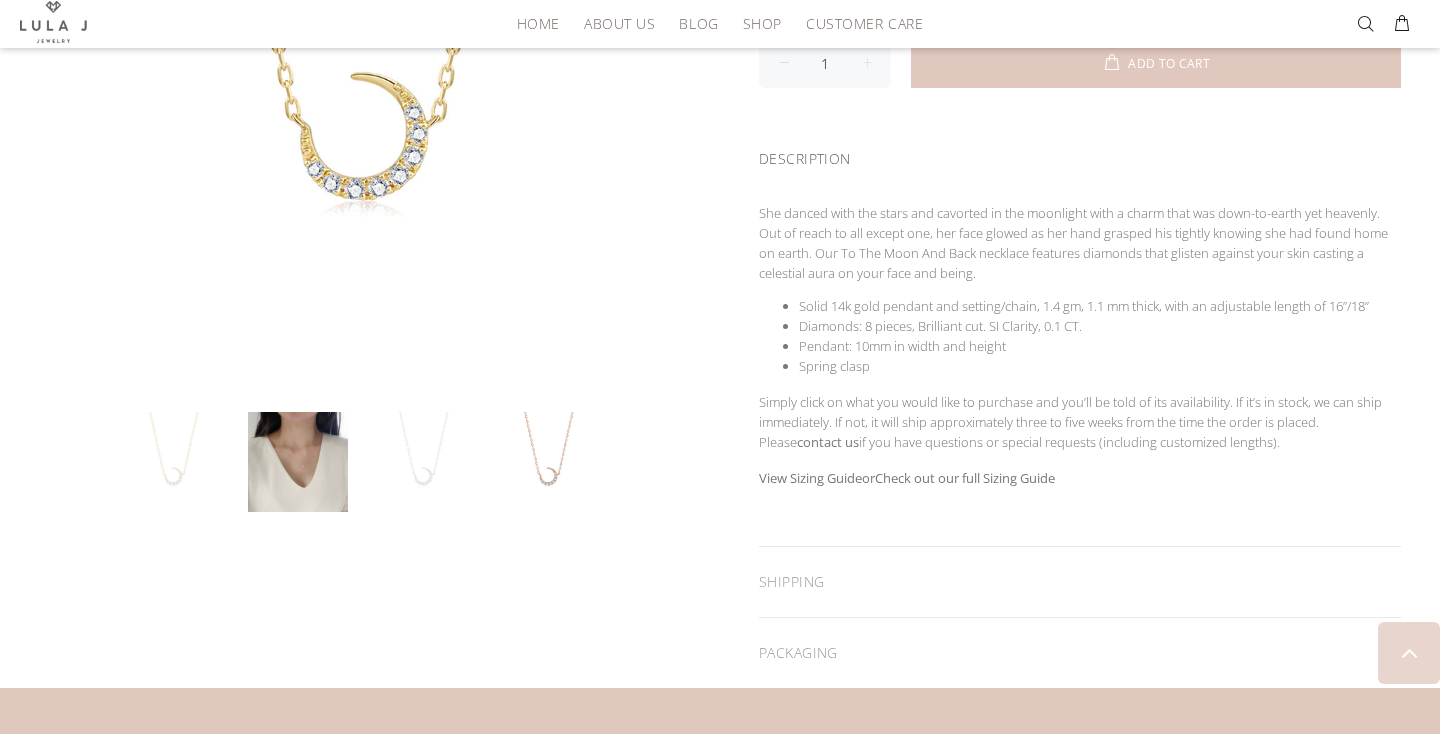 click at bounding box center (423, 462) 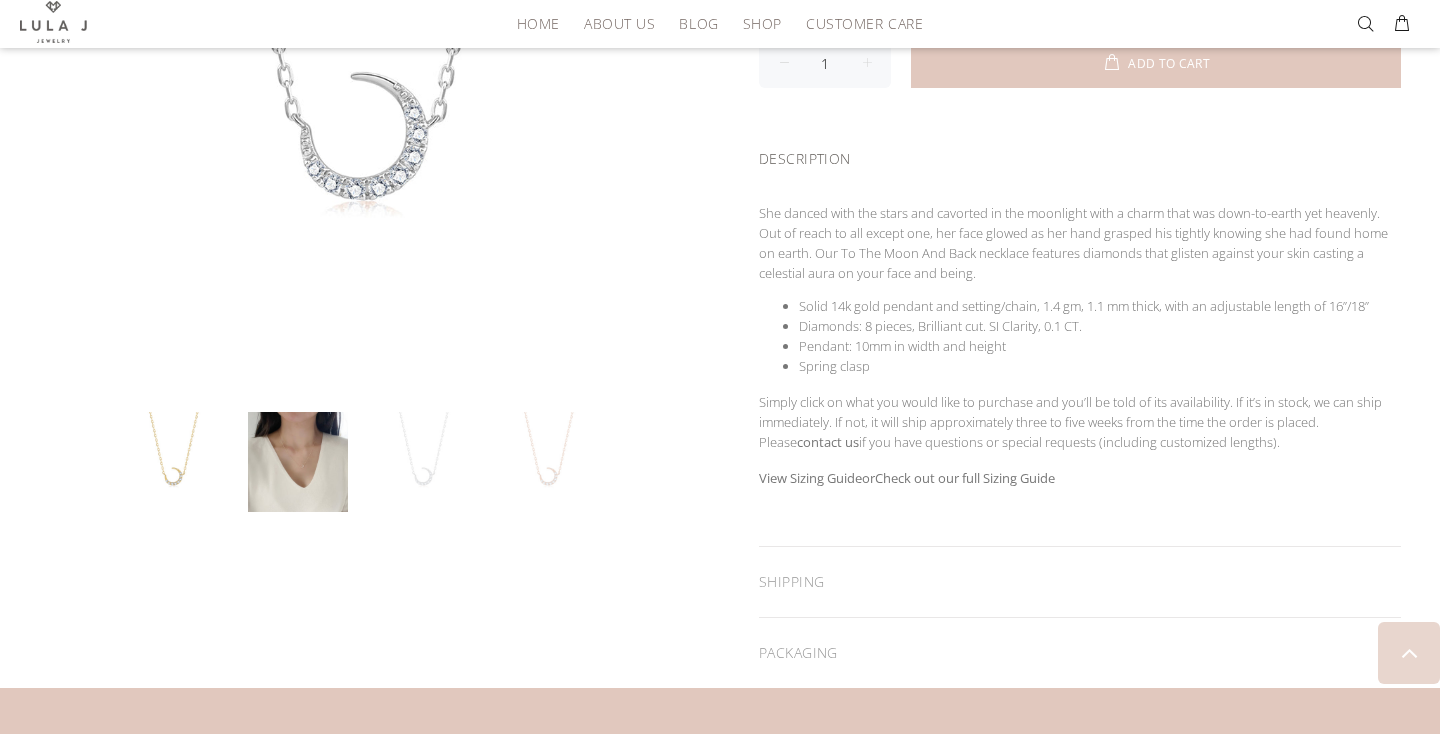 click at bounding box center [548, 462] 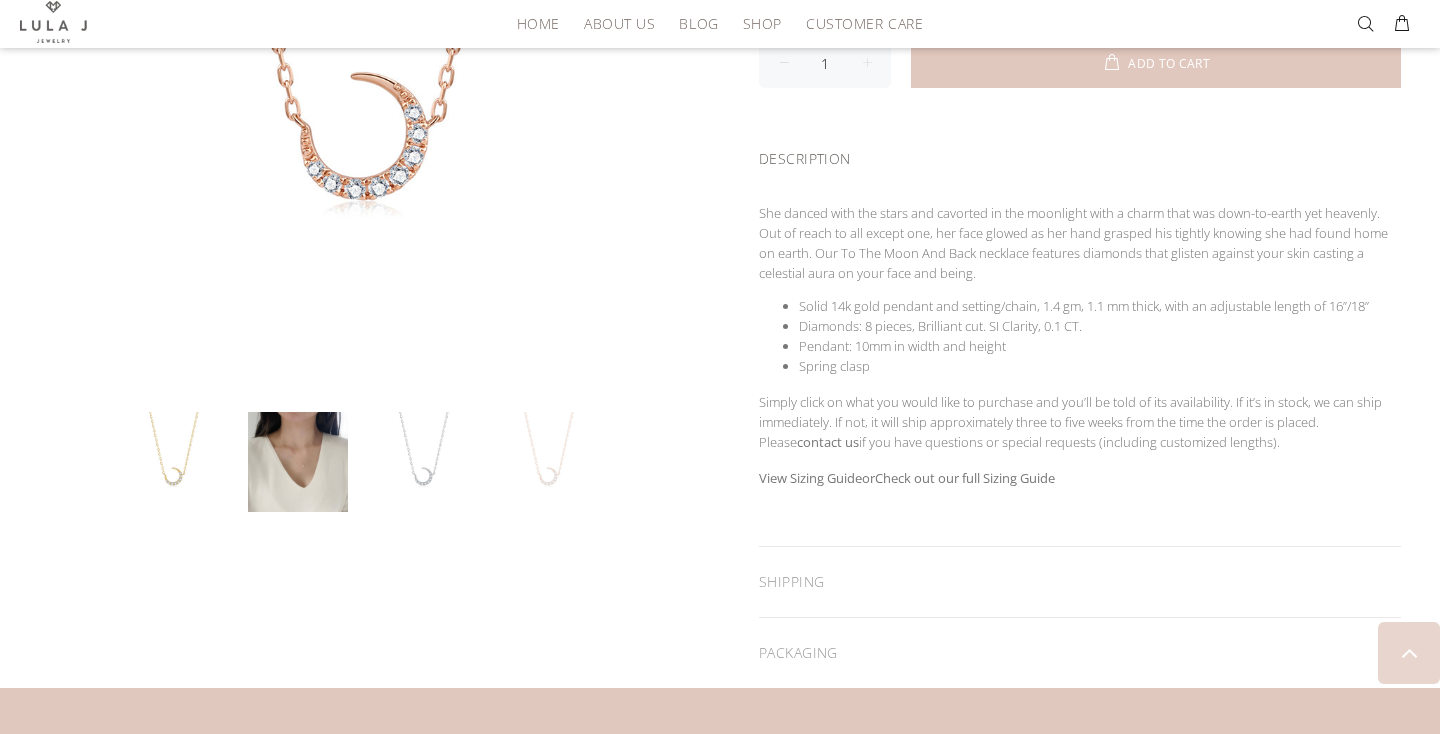 click at bounding box center [548, 462] 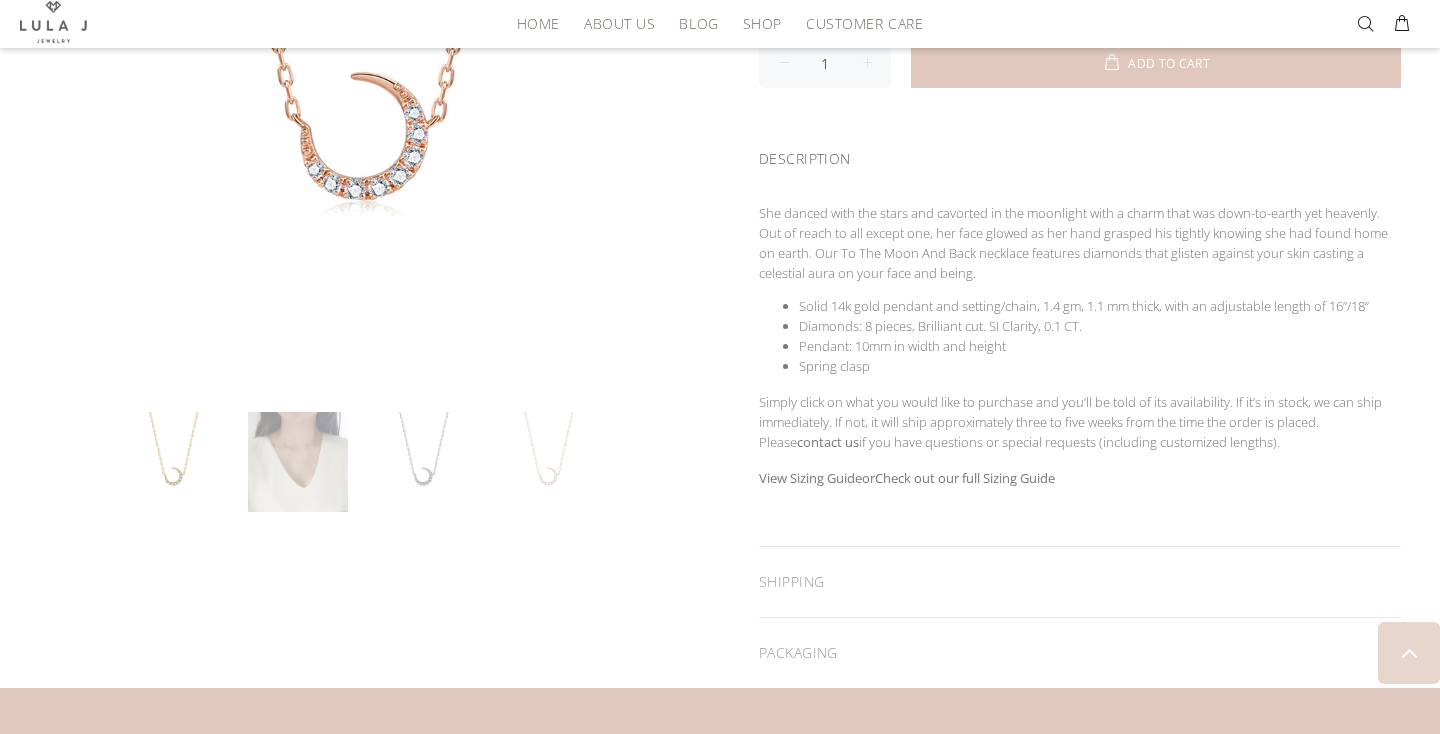 click at bounding box center [298, 462] 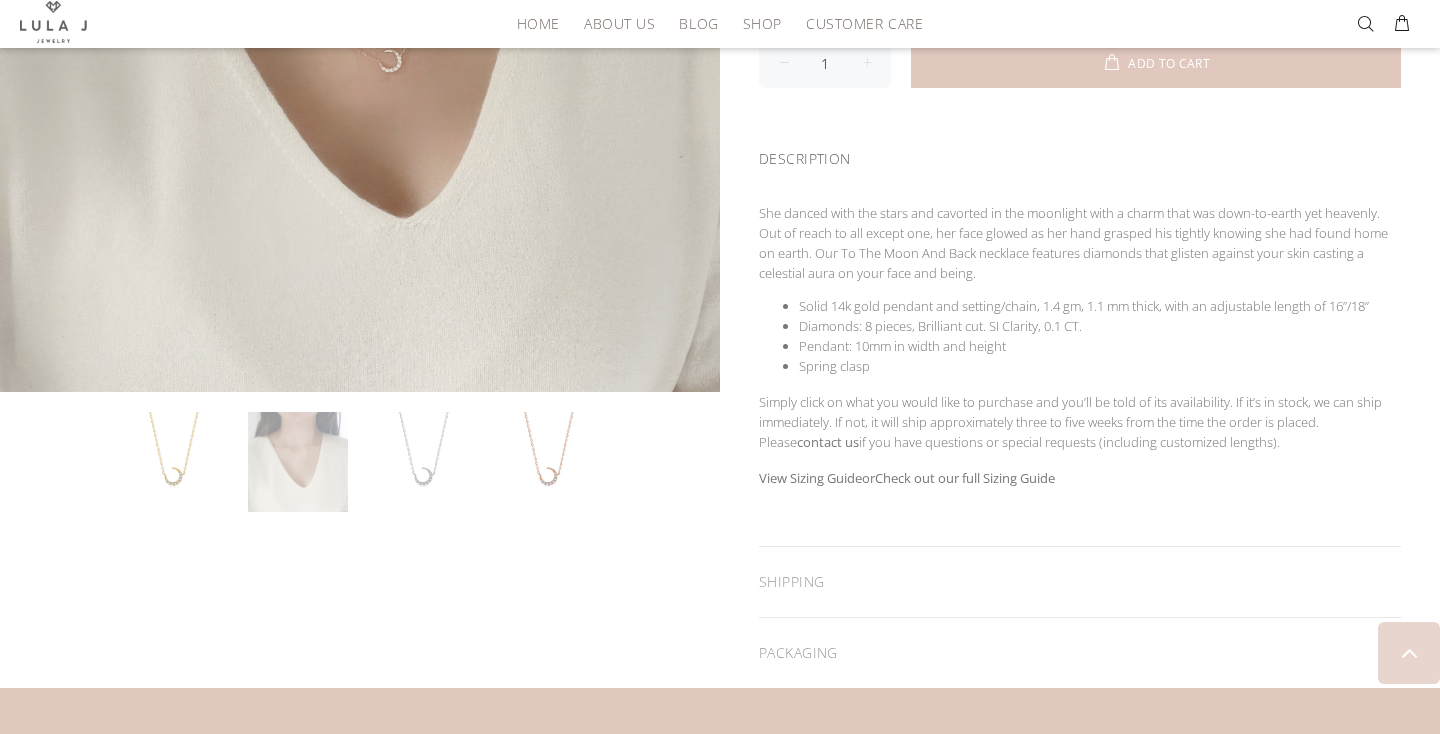click at bounding box center (298, 462) 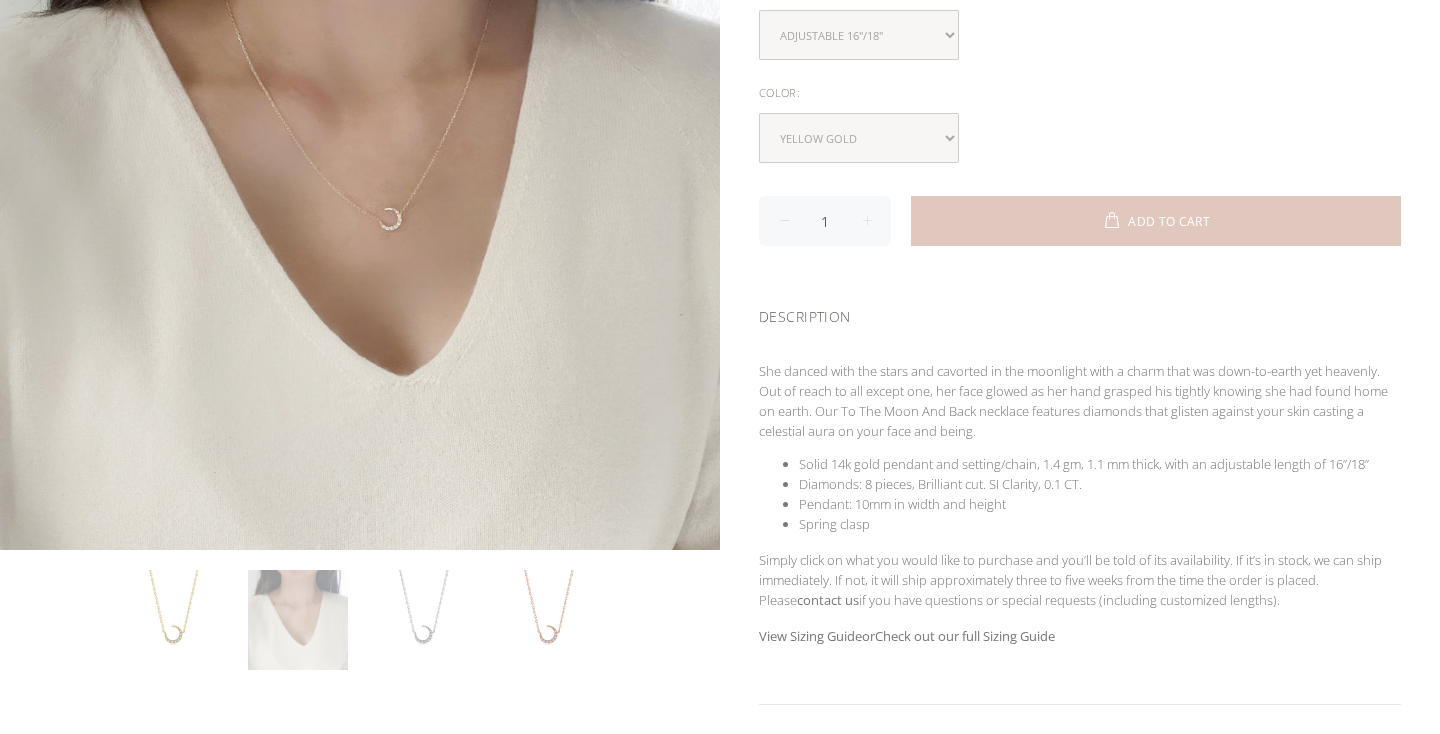 scroll, scrollTop: 33, scrollLeft: 0, axis: vertical 